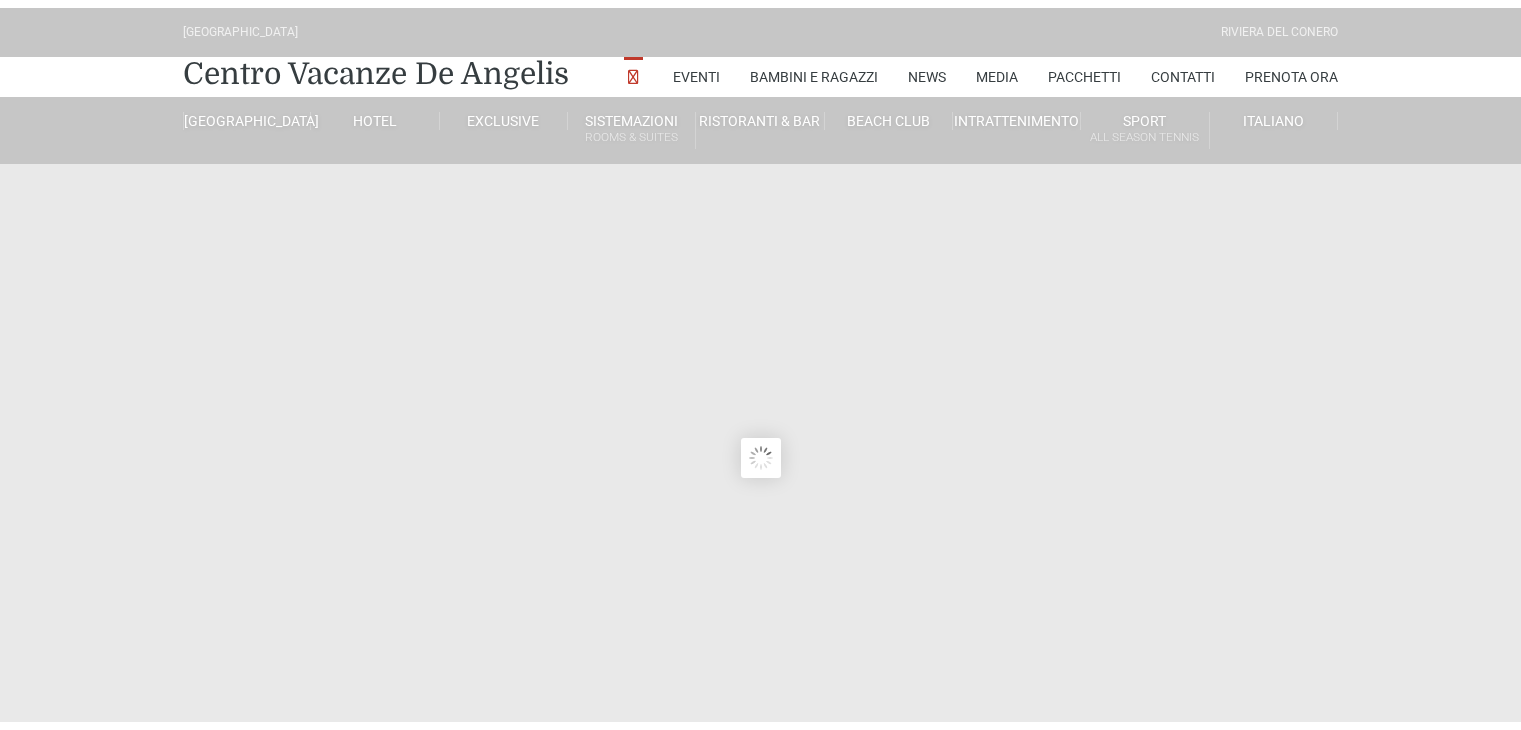 scroll, scrollTop: 0, scrollLeft: 0, axis: both 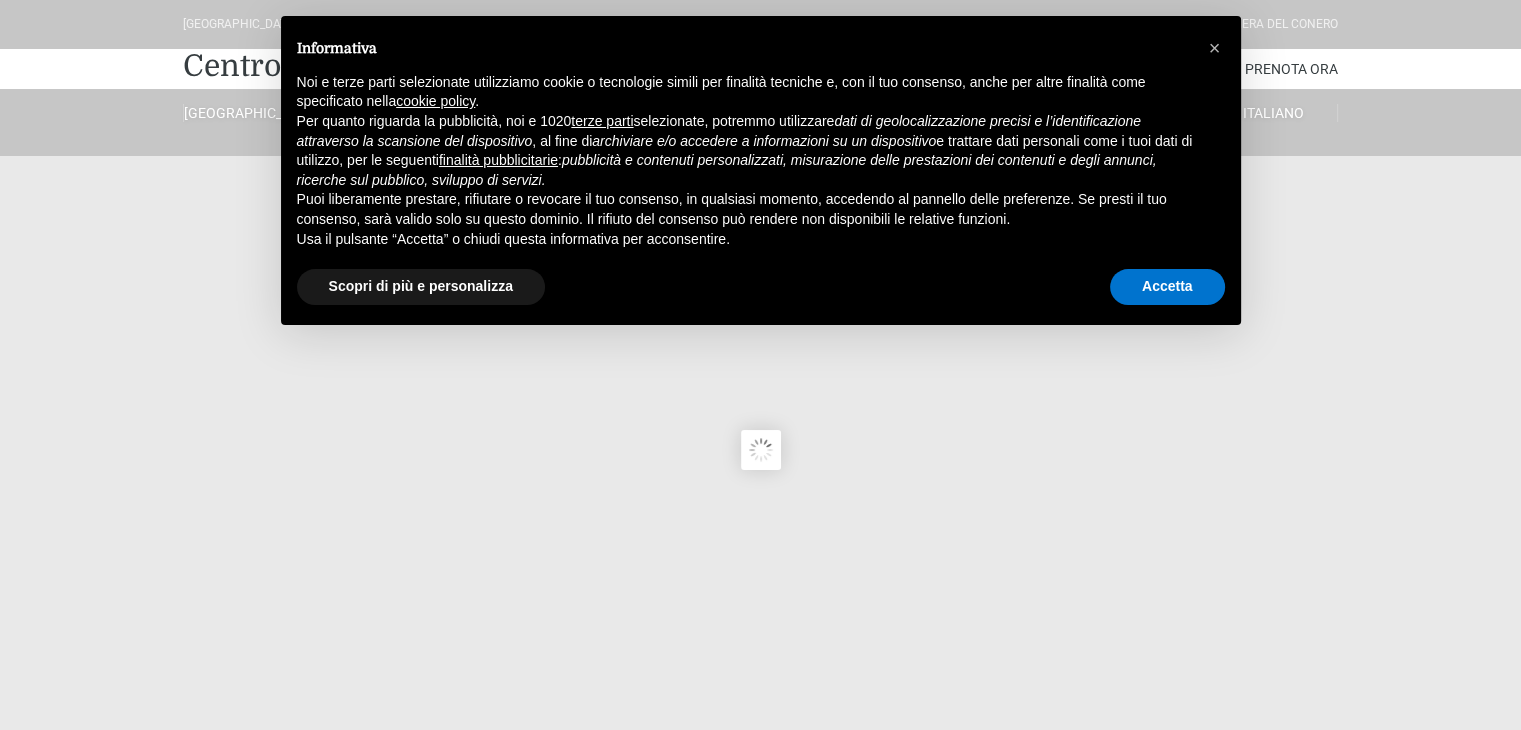 type on "14/07/2025" 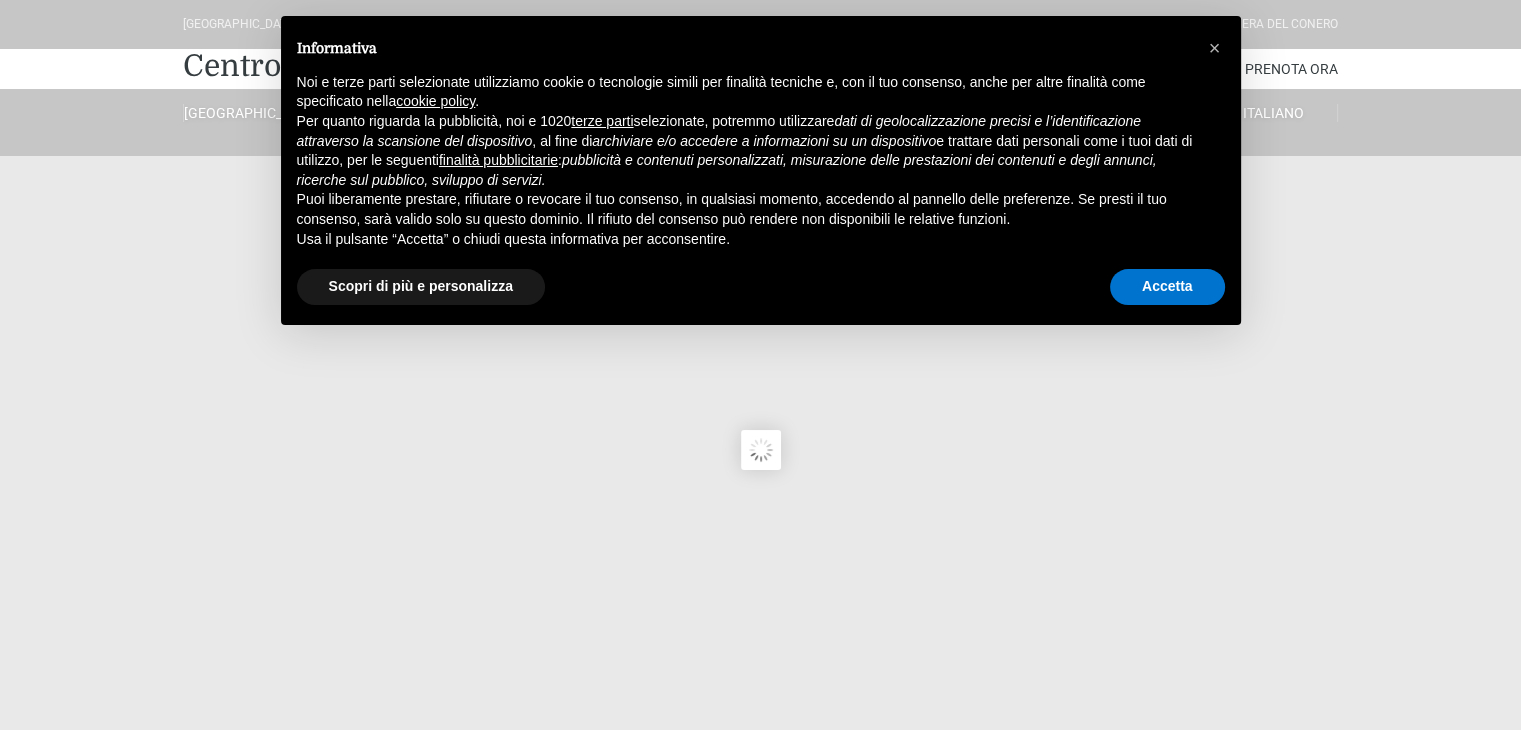 type on "15/07/2025" 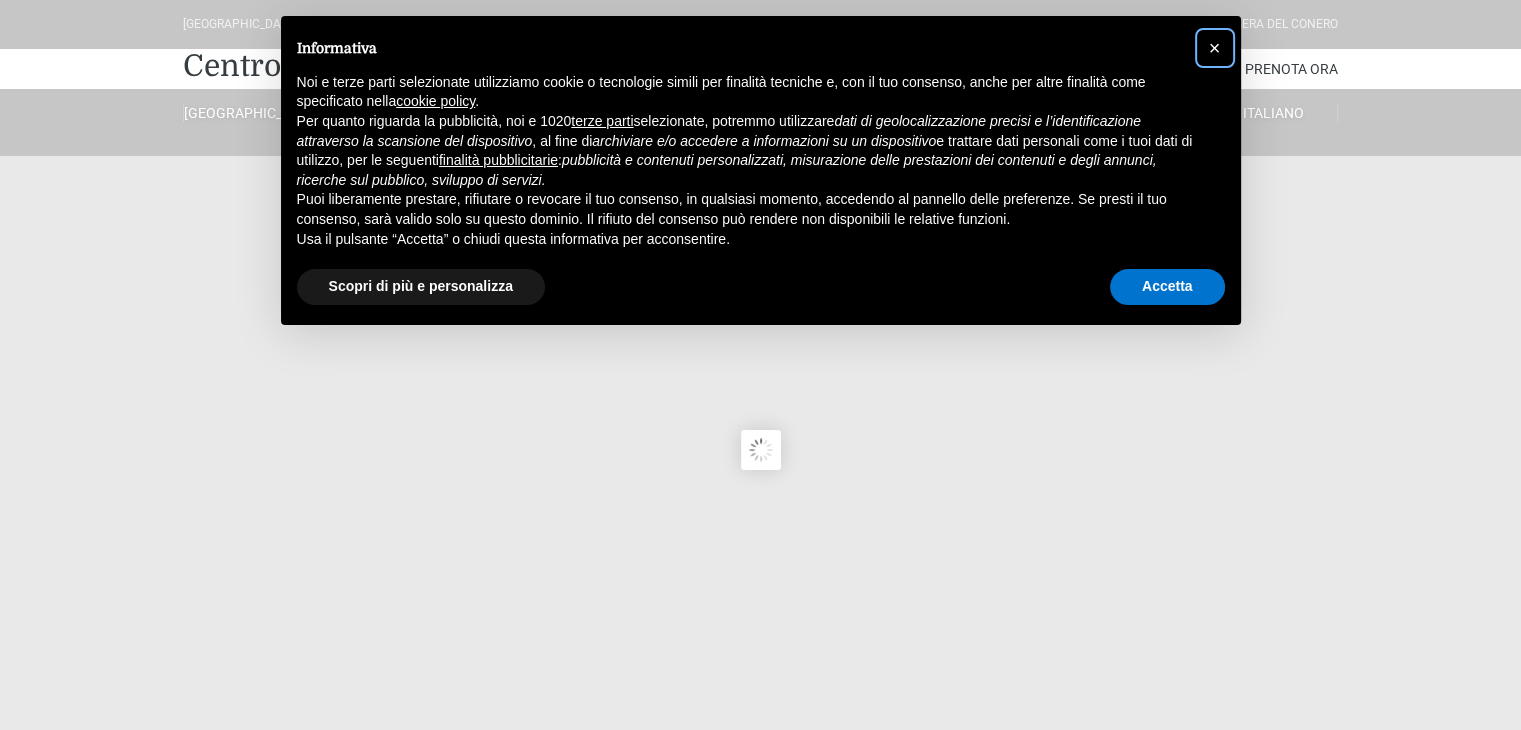 click on "×" at bounding box center [1215, 48] 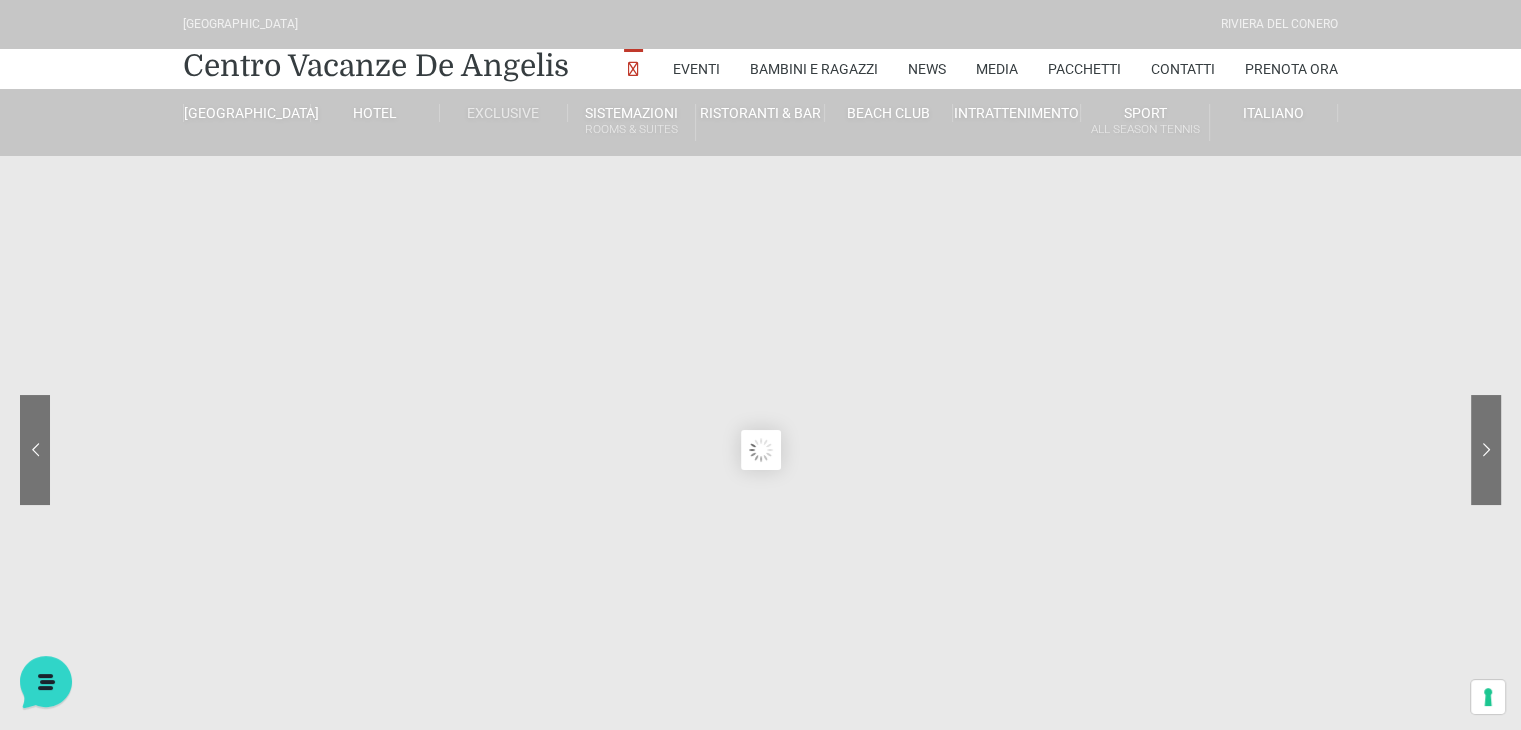 scroll, scrollTop: 0, scrollLeft: 0, axis: both 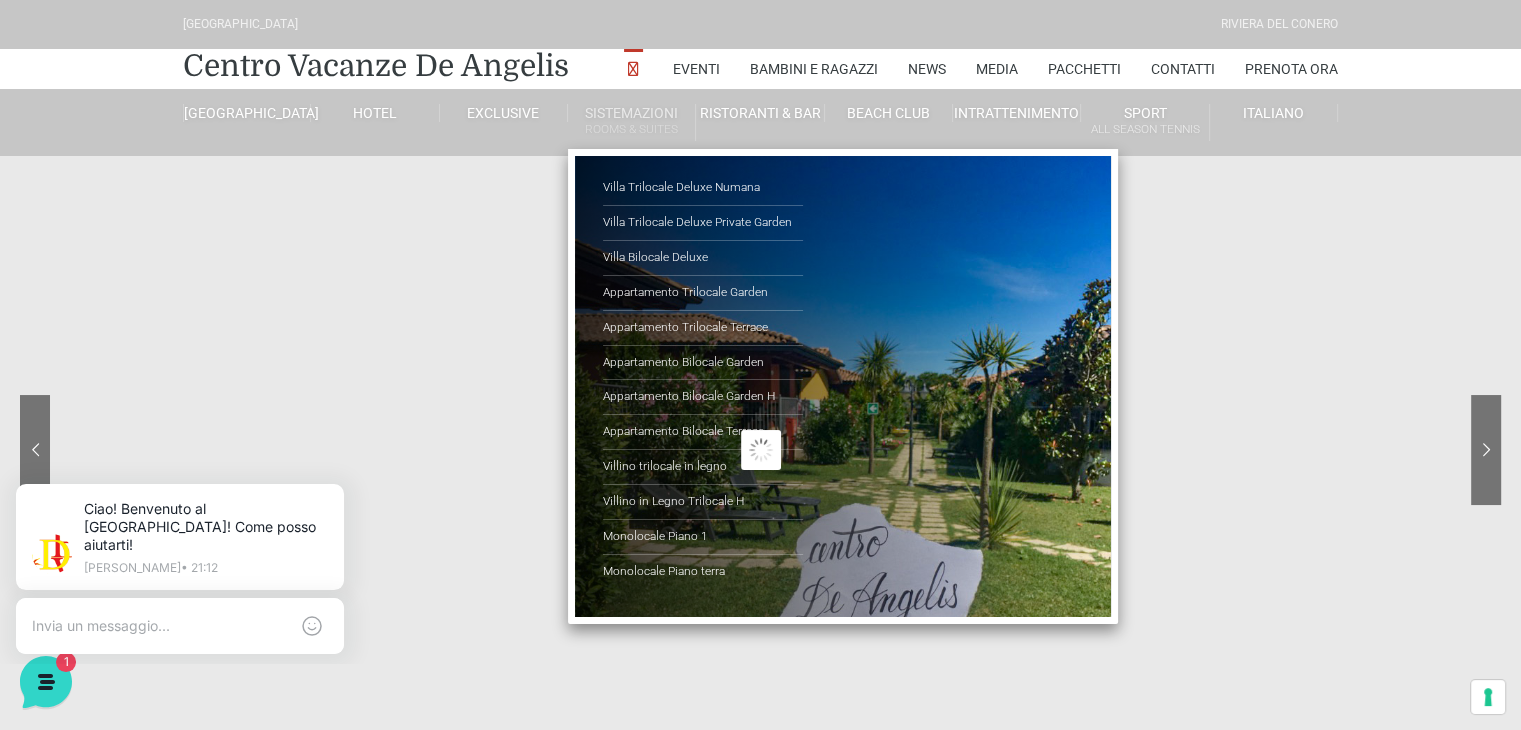 click on "Sistemazioni Rooms & Suites" at bounding box center (632, 122) 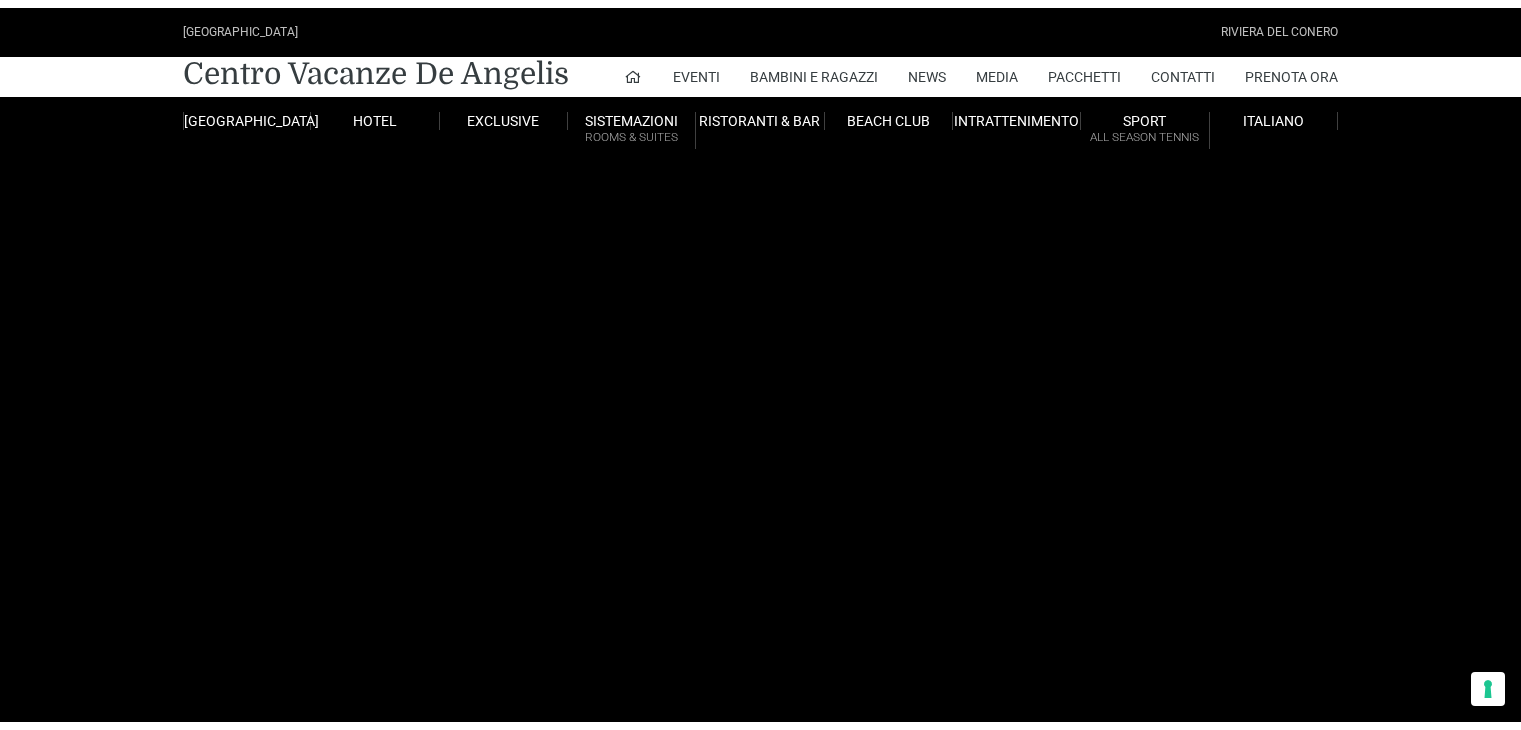 scroll, scrollTop: 0, scrollLeft: 0, axis: both 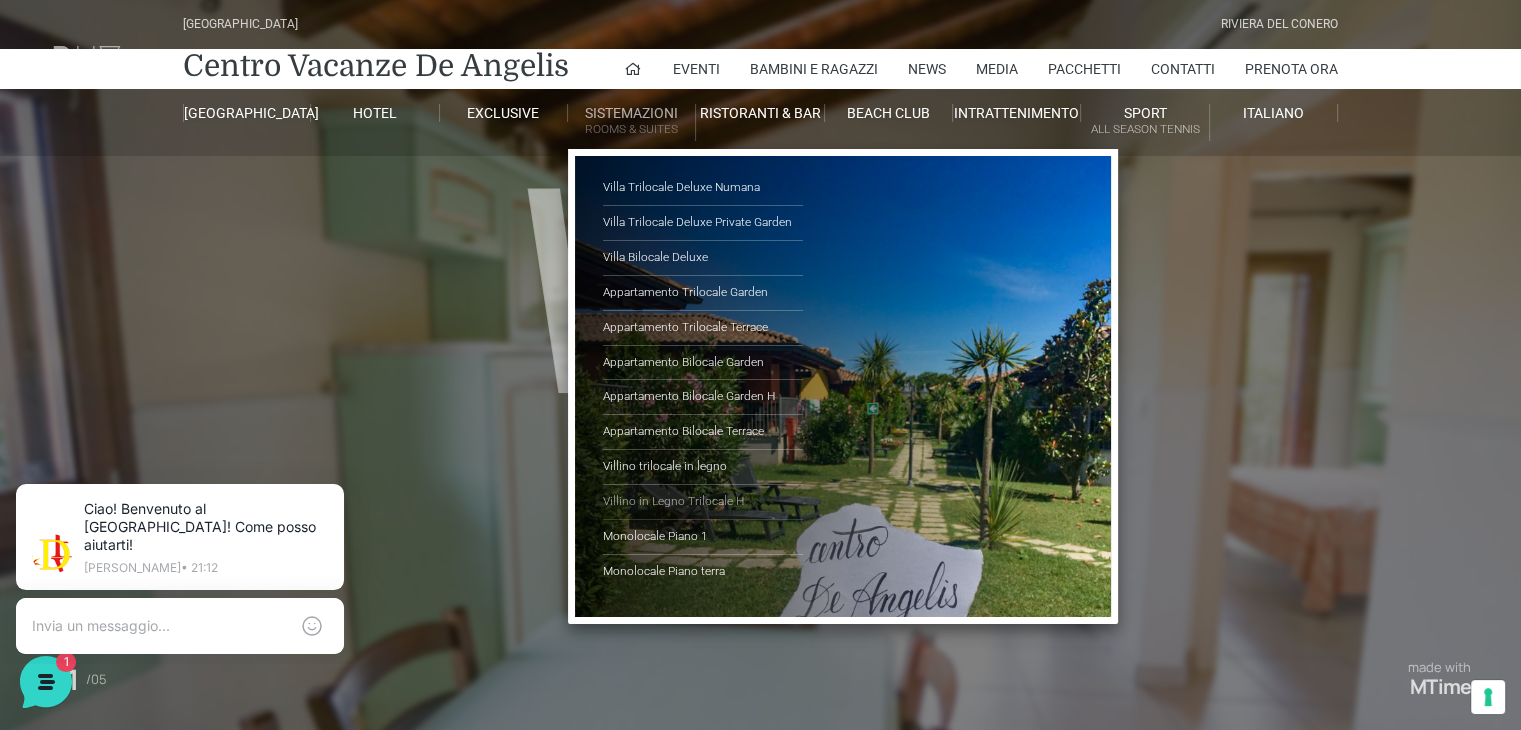 click on "Villino in Legno Trilocale H" at bounding box center [703, 502] 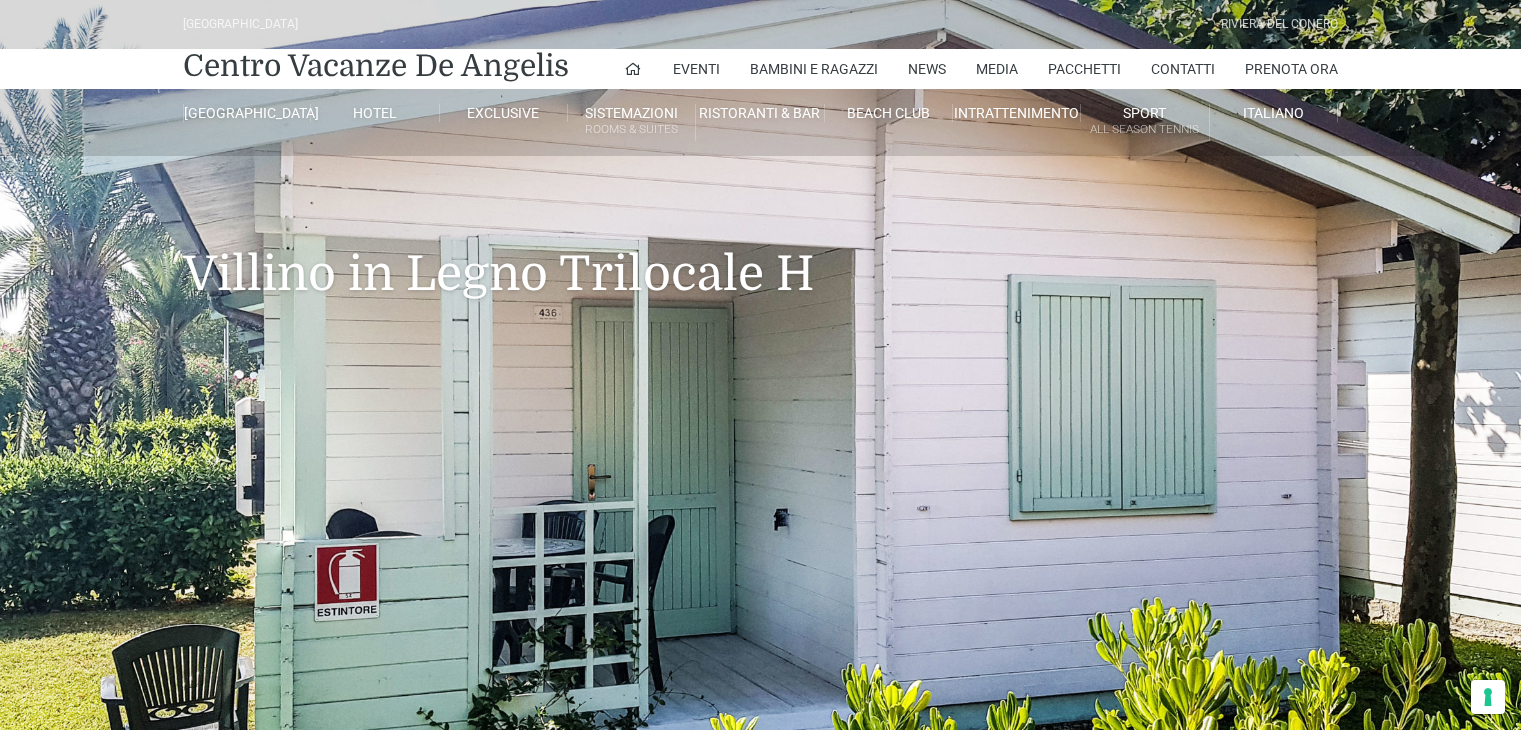scroll, scrollTop: 0, scrollLeft: 0, axis: both 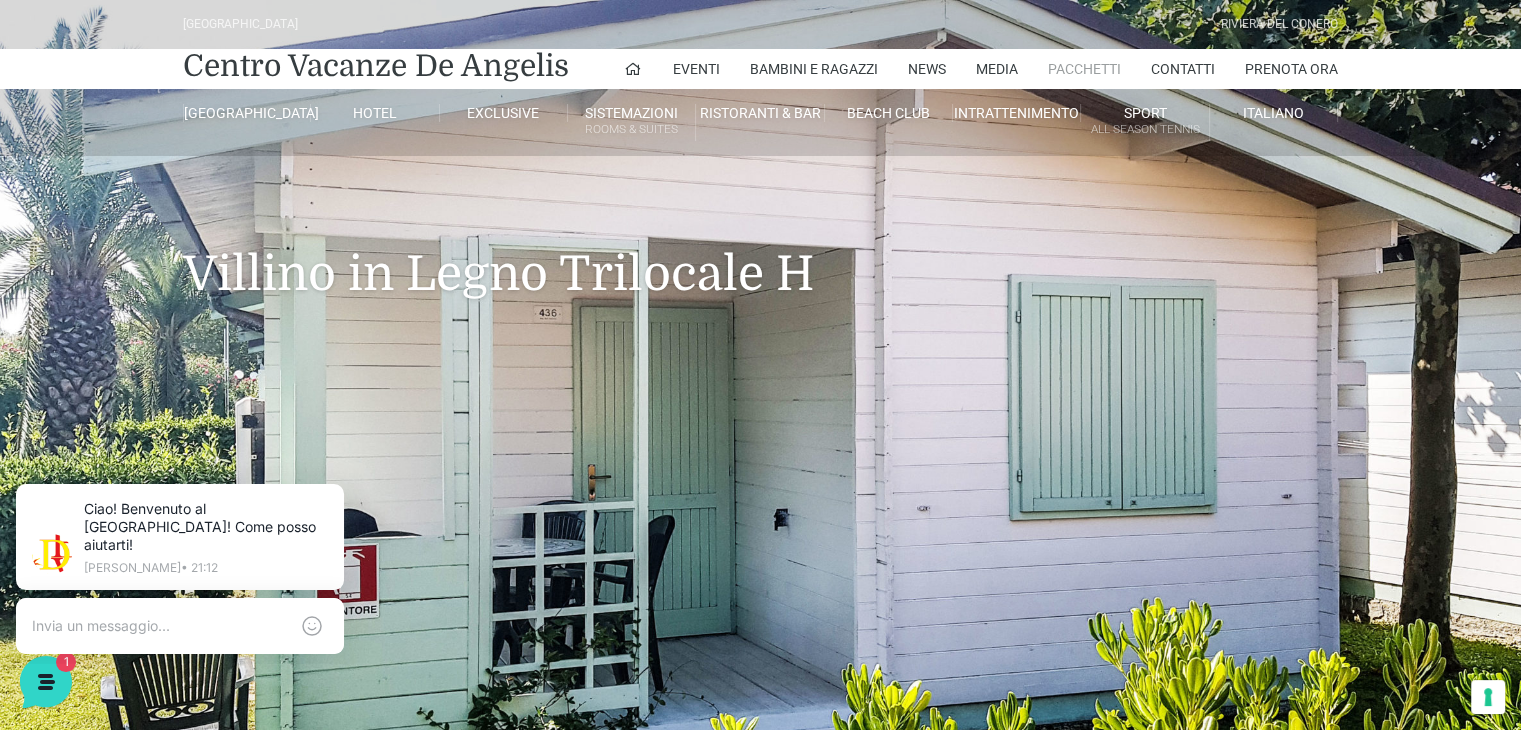 click on "Pacchetti" at bounding box center [1084, 69] 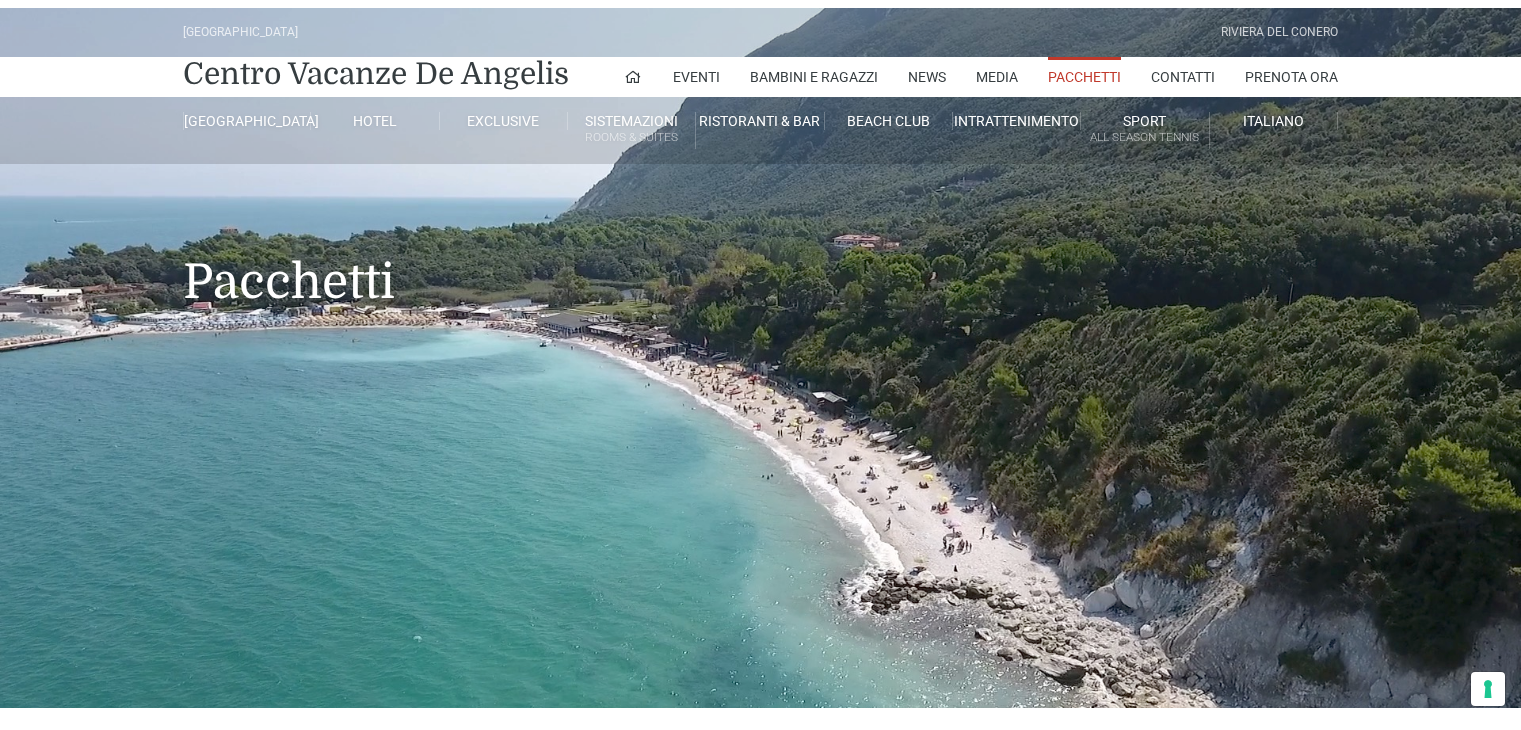 scroll, scrollTop: 0, scrollLeft: 0, axis: both 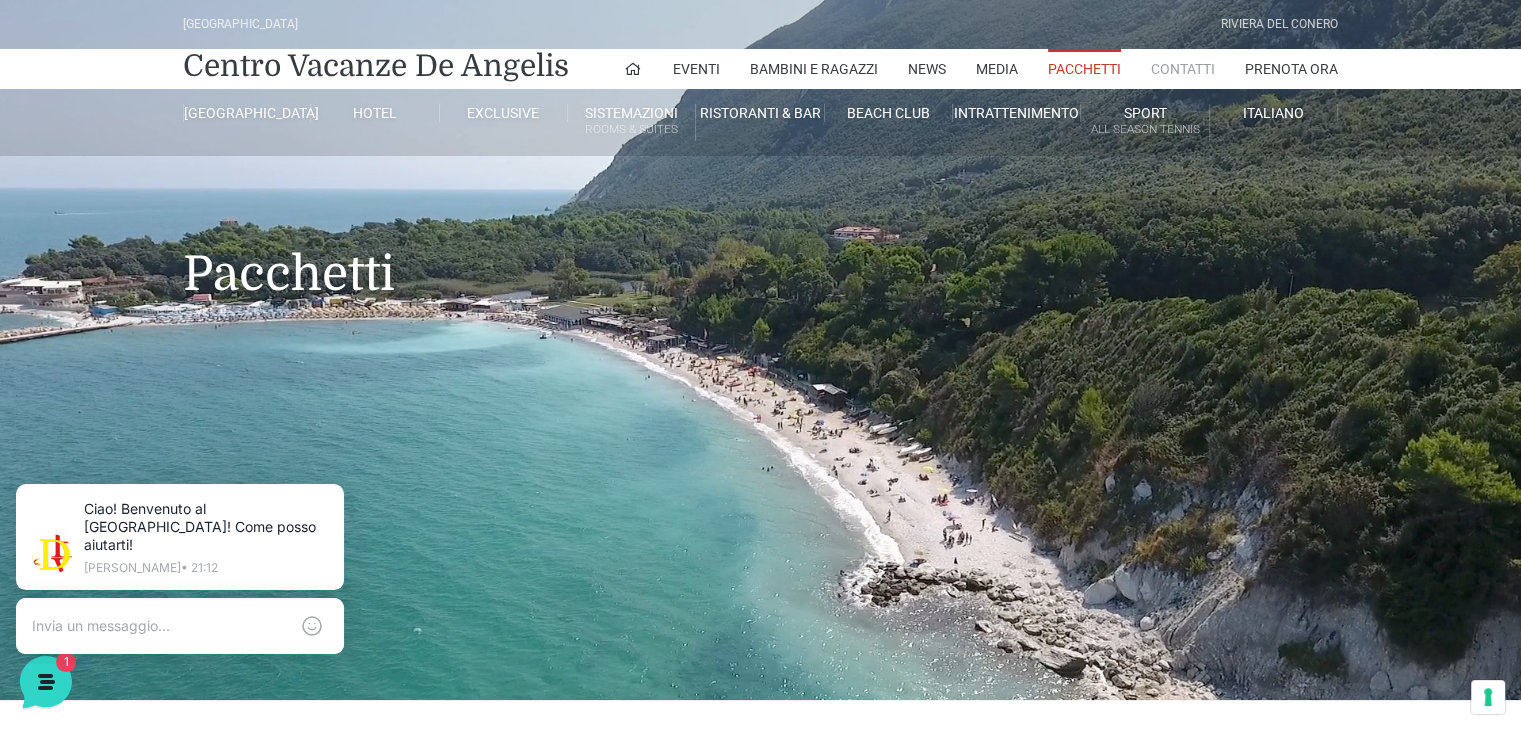 click on "Contatti" at bounding box center (1183, 69) 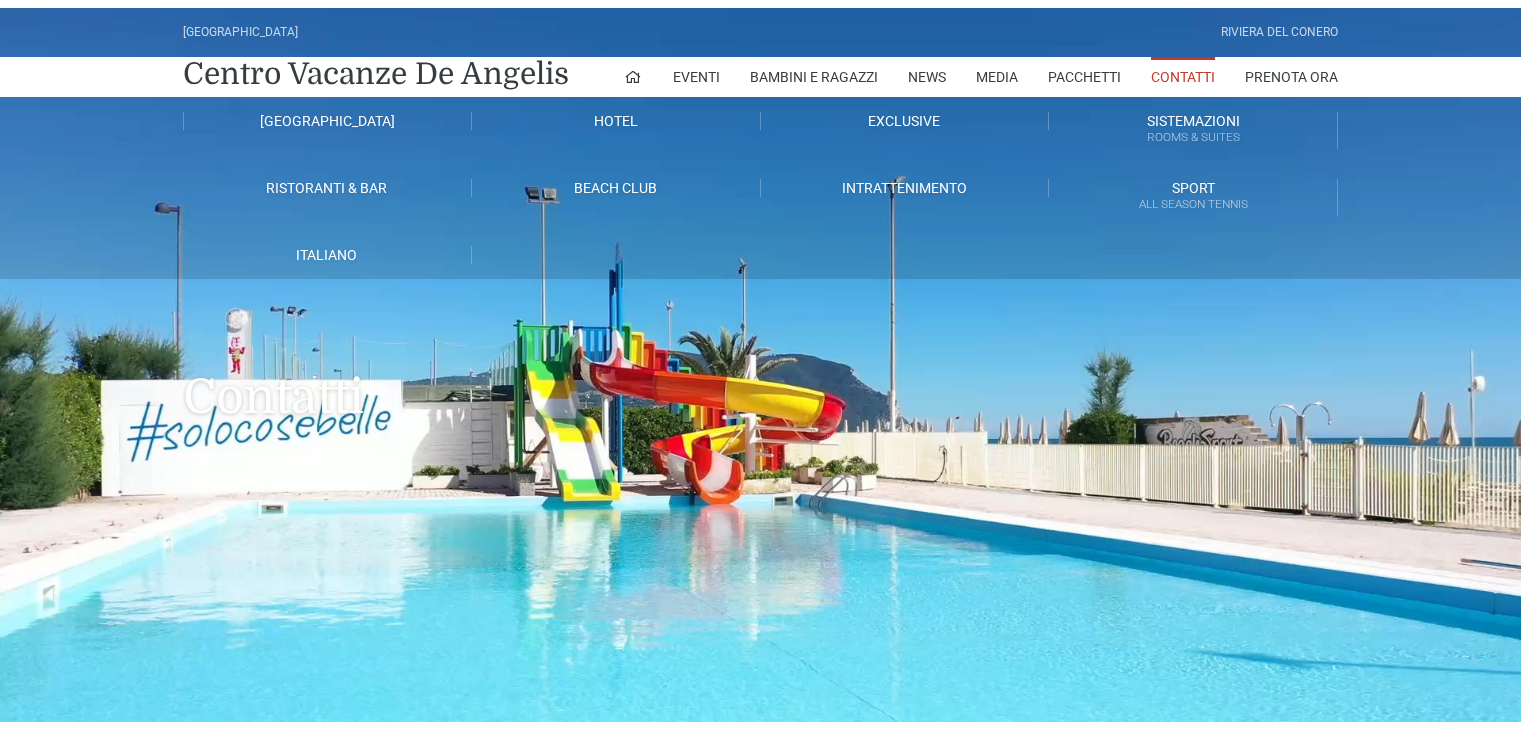 scroll, scrollTop: 0, scrollLeft: 0, axis: both 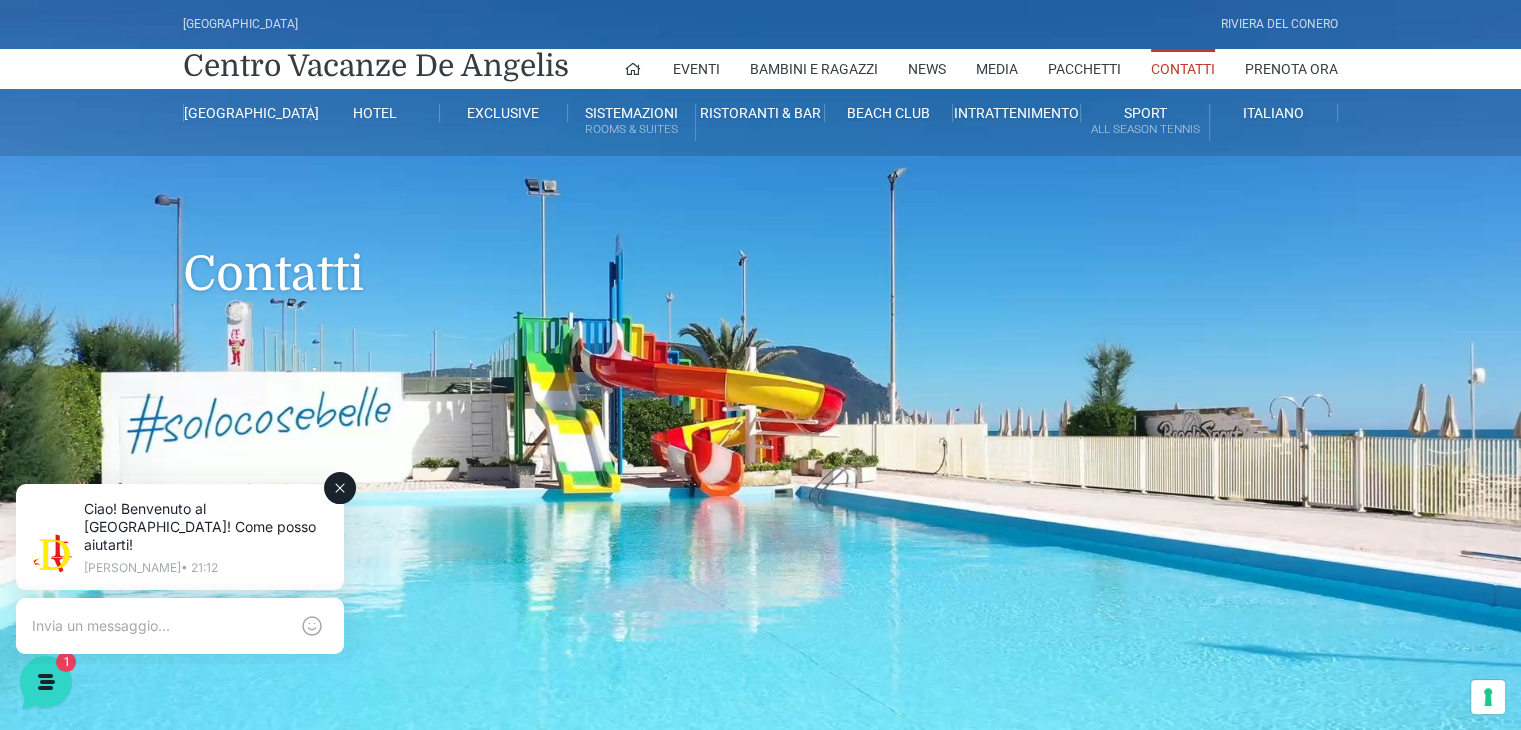 click at bounding box center (160, 626) 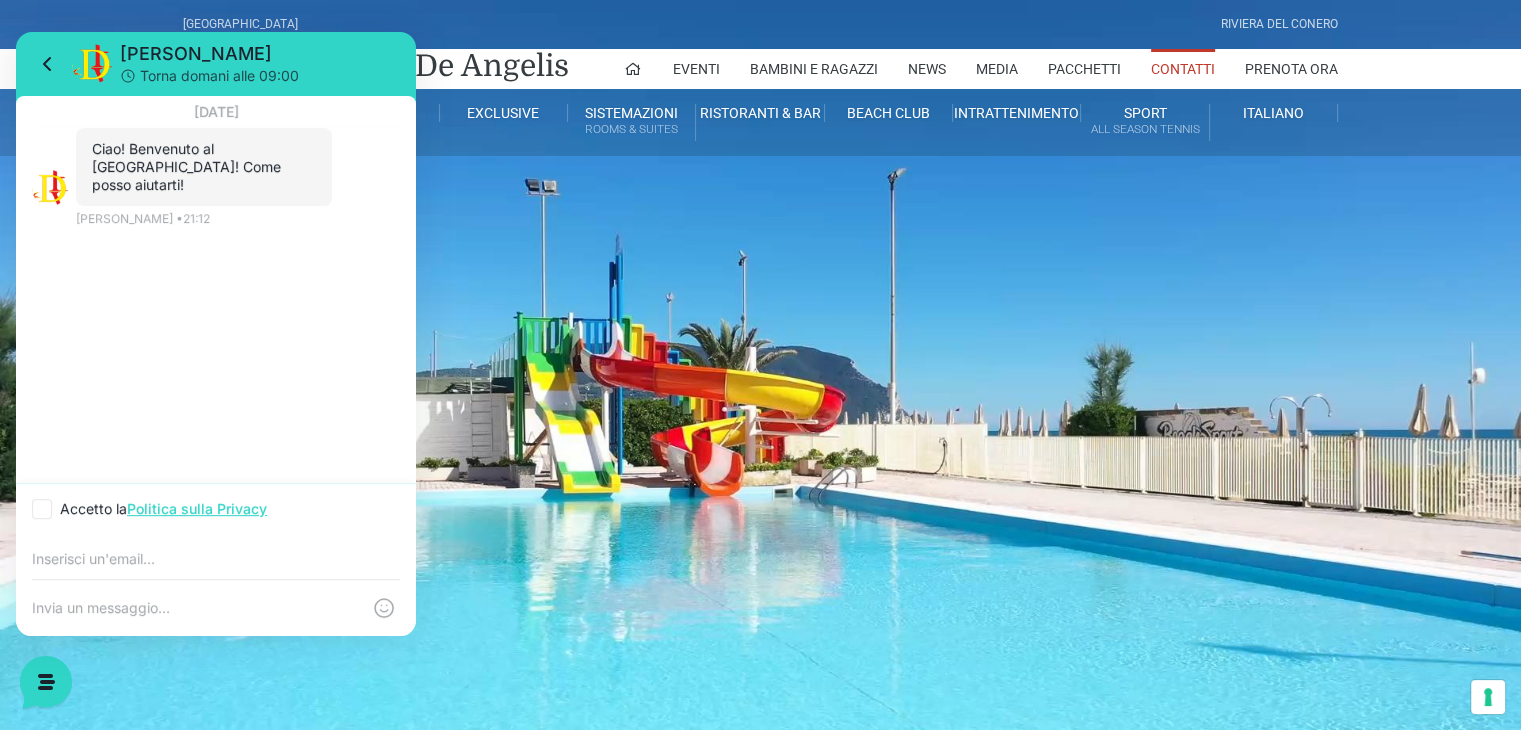 click at bounding box center (42, 509) 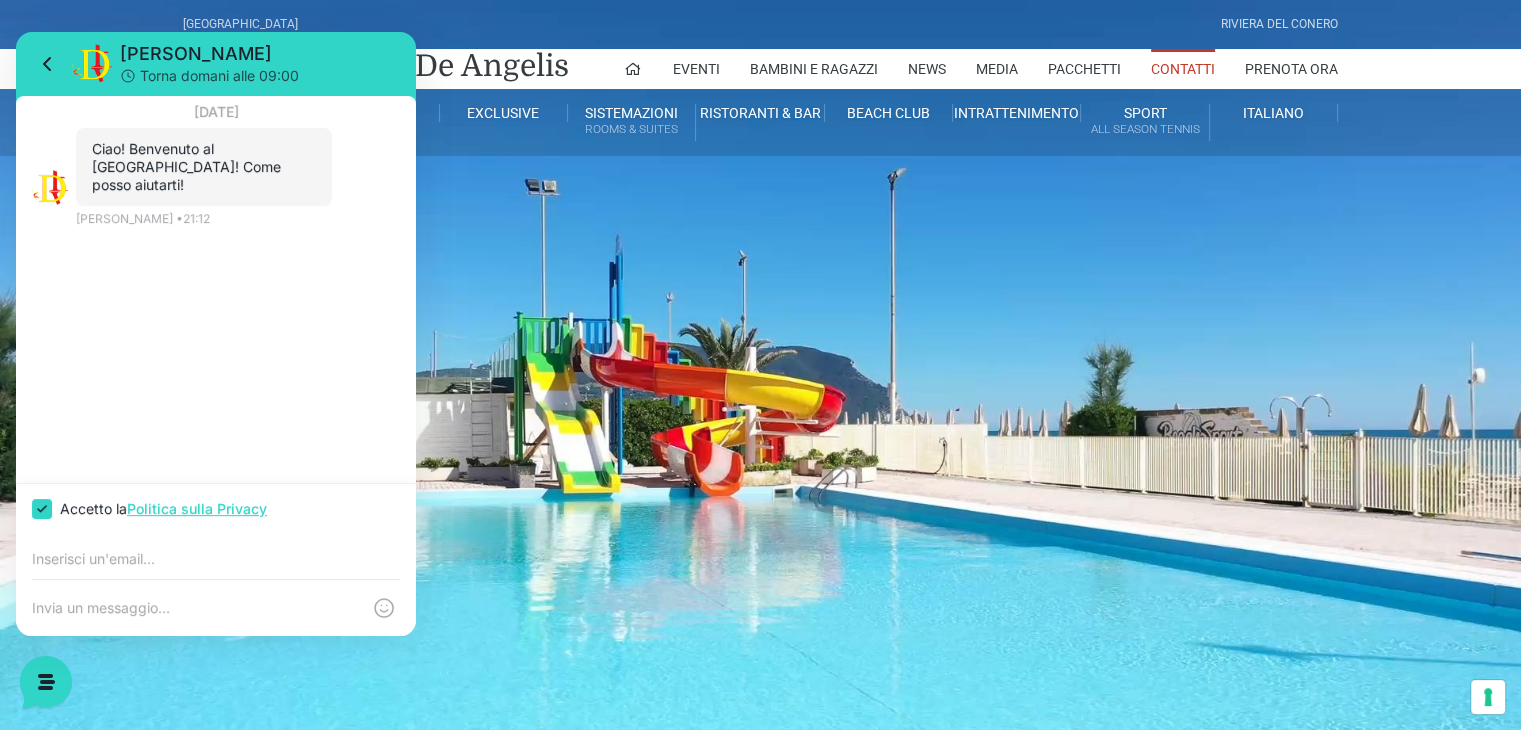 checkbox on "true" 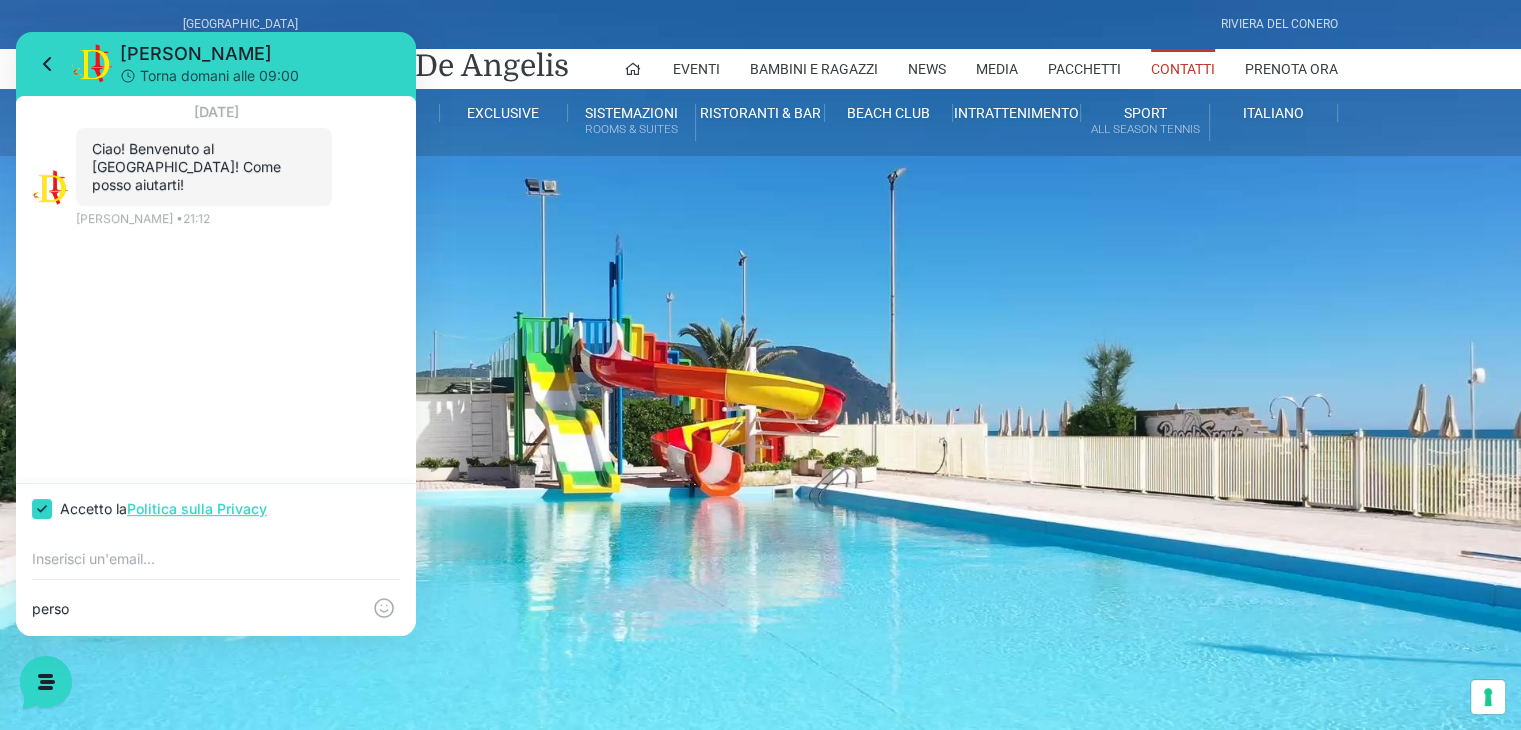 scroll, scrollTop: 0, scrollLeft: 0, axis: both 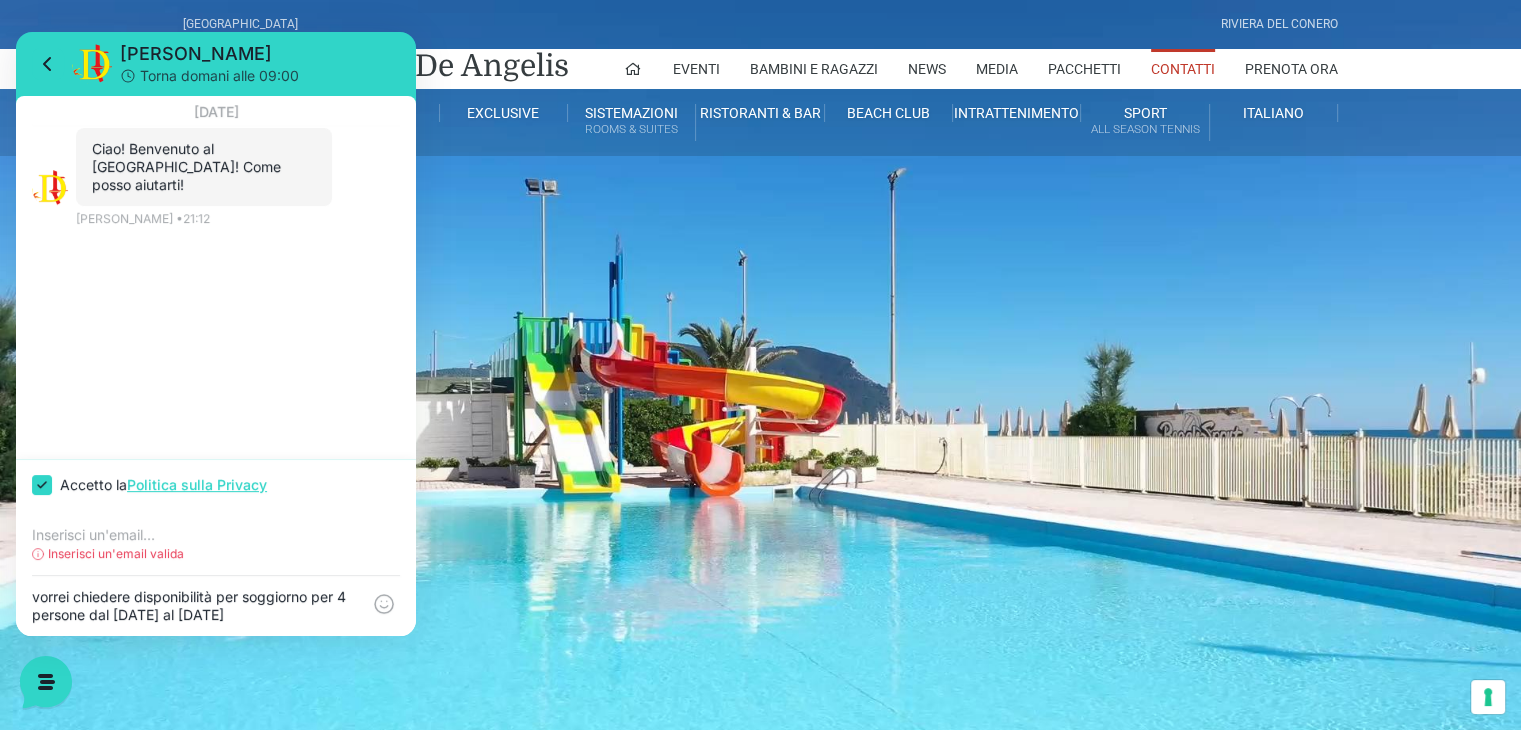 type on "vorrei chiedere disponibilità per soggiorno per 4 persone dal [DATE] al [DATE]" 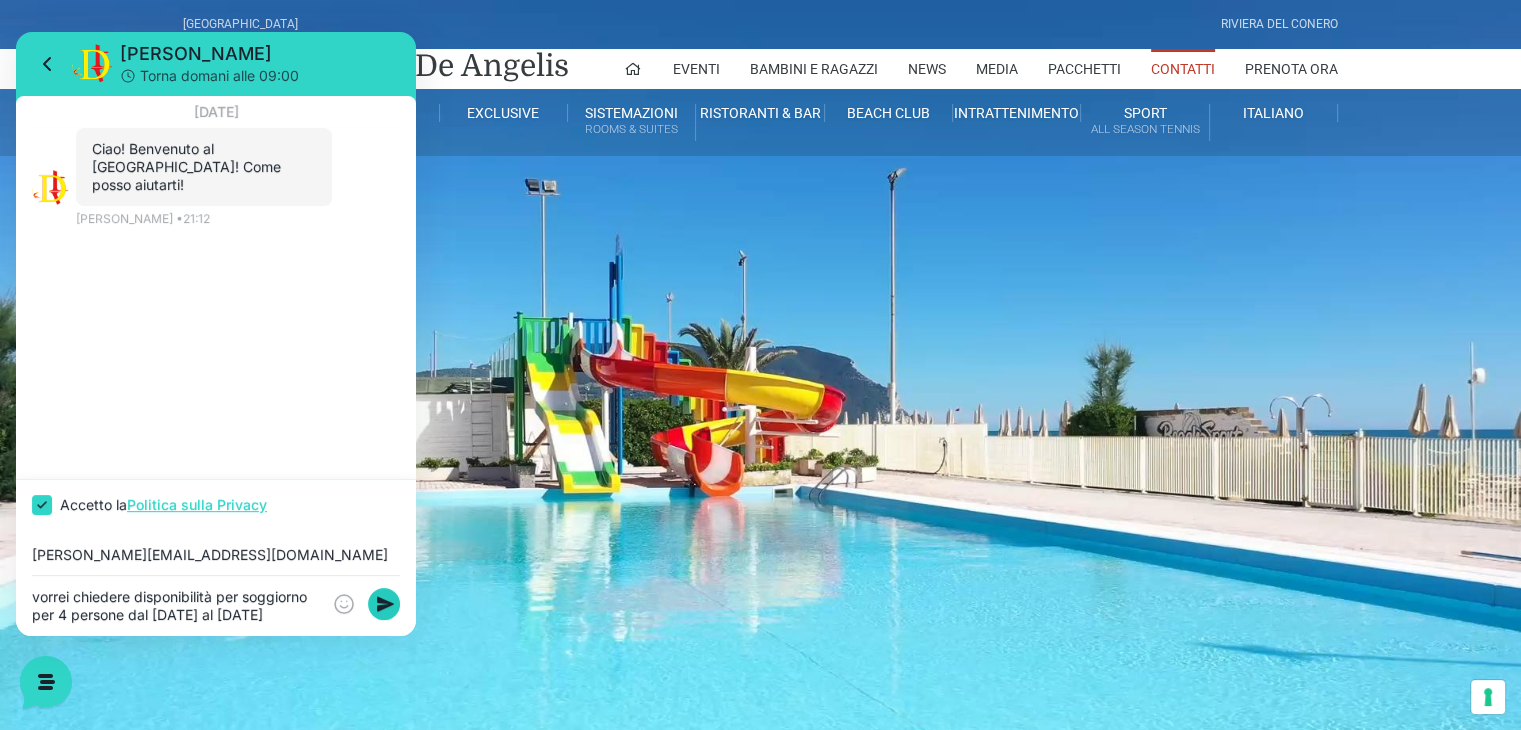 type on "[PERSON_NAME][EMAIL_ADDRESS][DOMAIN_NAME]" 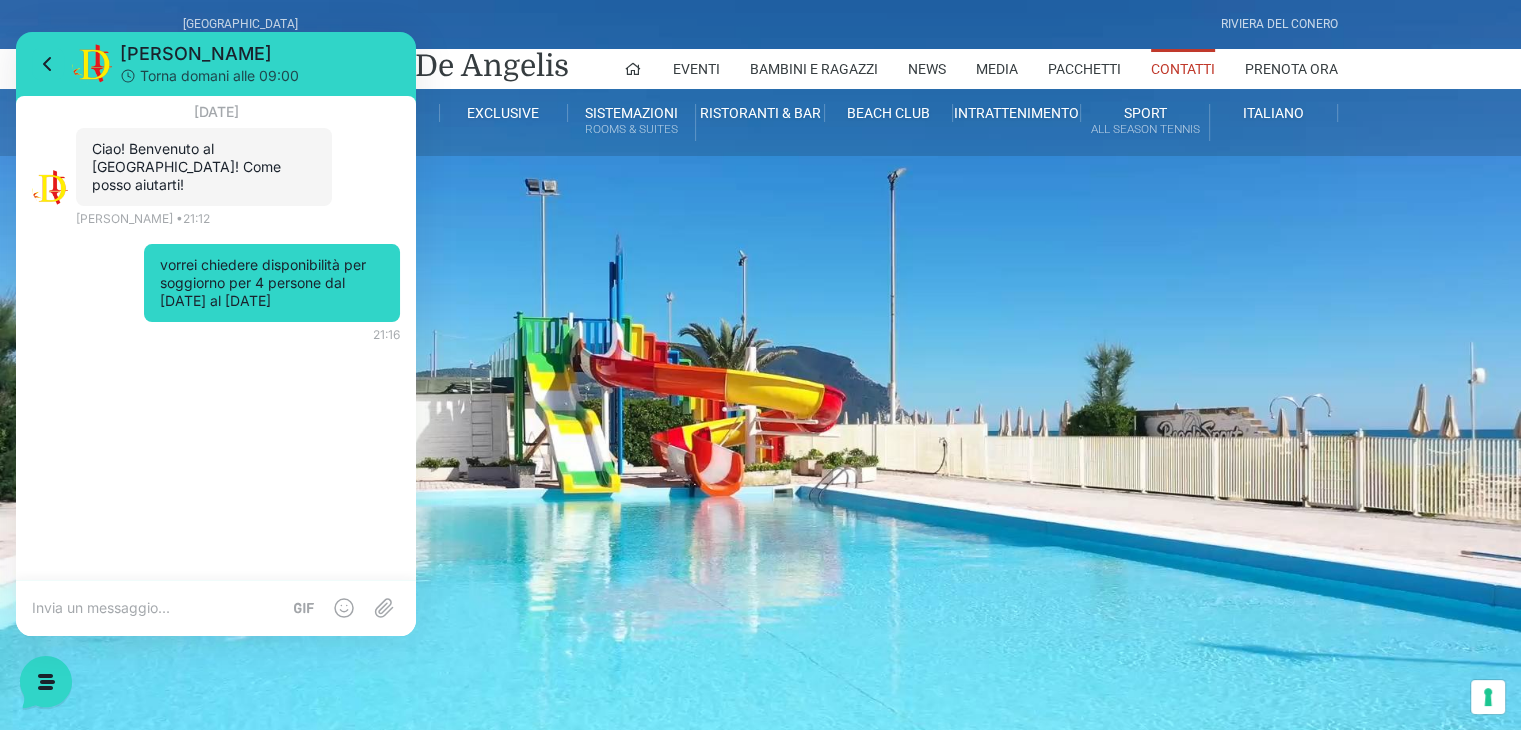 click on "[GEOGRAPHIC_DATA]
[GEOGRAPHIC_DATA]
Centro Vacanze [GEOGRAPHIC_DATA]
Eventi
Miss Italia
Cerimonie
Team building
Bambini e Ragazzi
Holly Beach Club
Holly Teeny Club
[PERSON_NAME] Club
Piscine
Iscrizioni Holly Club
News
Media
Pacchetti
Contatti
Prenota Ora
[GEOGRAPHIC_DATA]
Parco Piscine
Oasi Naturale
Cappellina
Sala Convegni
[GEOGRAPHIC_DATA]
Store
Concierge
Colonnina Ricarica
Mappa del Villaggio
Hotel
Suite Prestige
Camera Prestige
Camera Suite H
Sala Meeting
Exclusive
[GEOGRAPHIC_DATA]
Dimora Padronale
Villa 601 Alpine
Villa Classic
Bilocale Garden Gold
Sistemazioni Rooms & Suites
[GEOGRAPHIC_DATA] Deluxe Numana
Villa Trilocale Deluxe Private Garden
Villa Bilocale Deluxe
Appartamento Trilocale Garden" at bounding box center [760, 400] 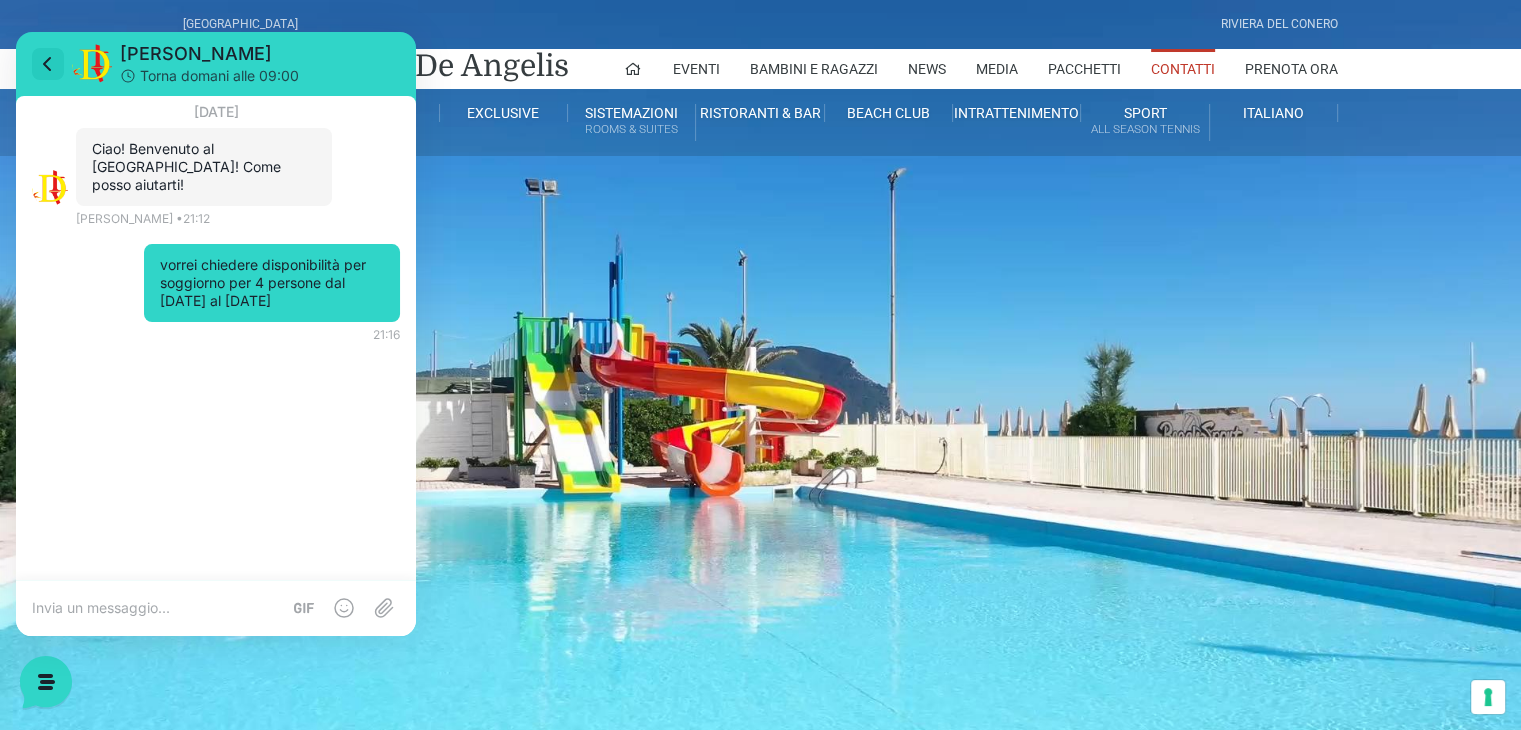 click 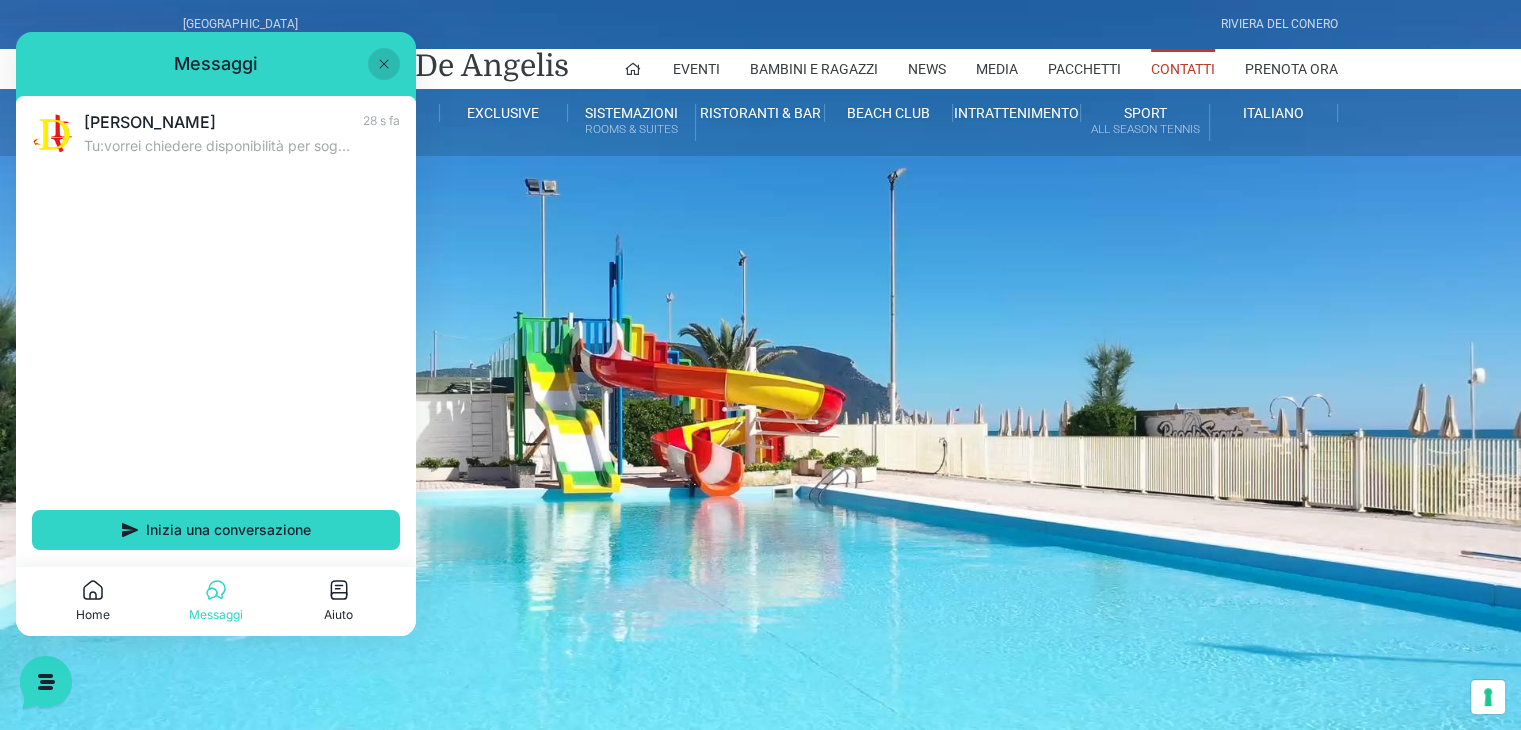 click 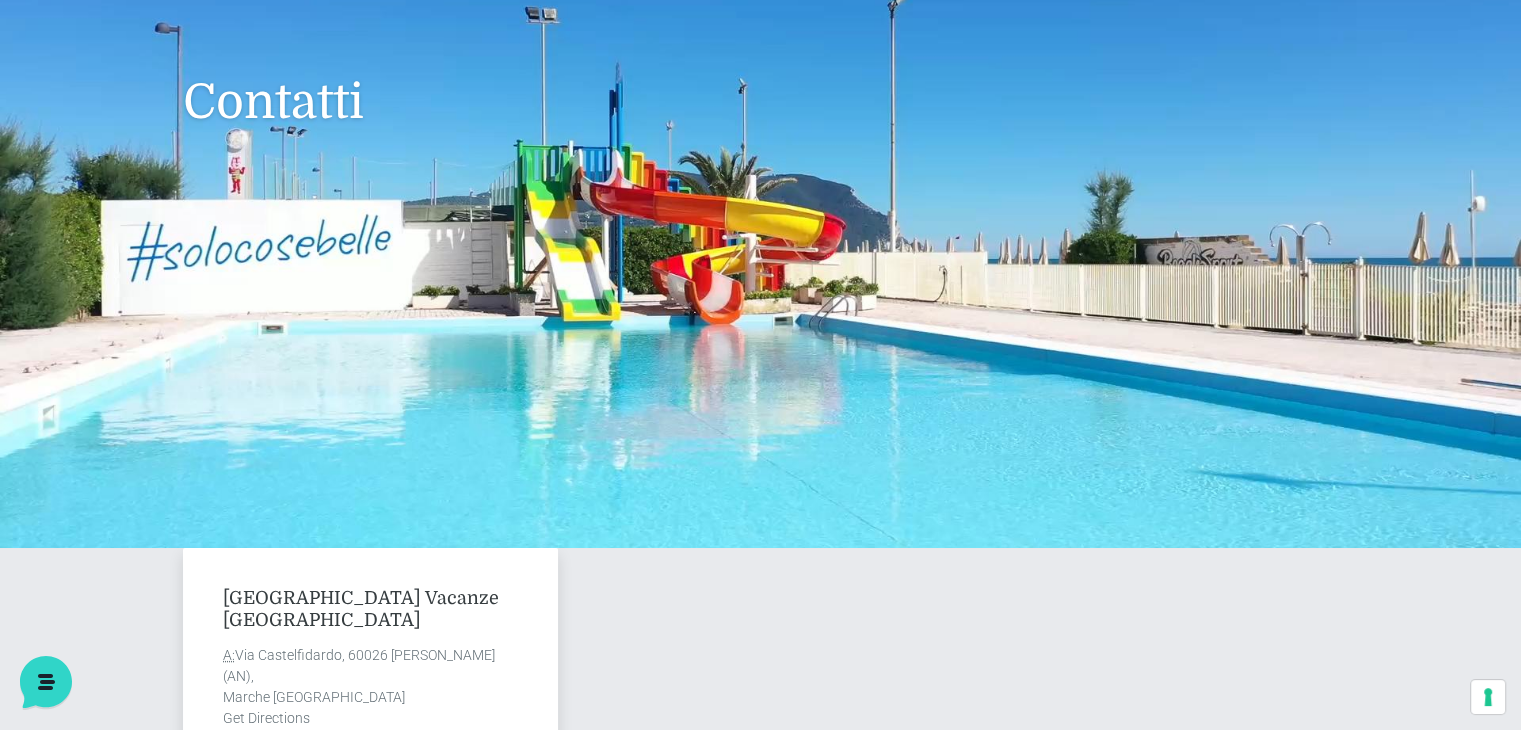 scroll, scrollTop: 0, scrollLeft: 0, axis: both 